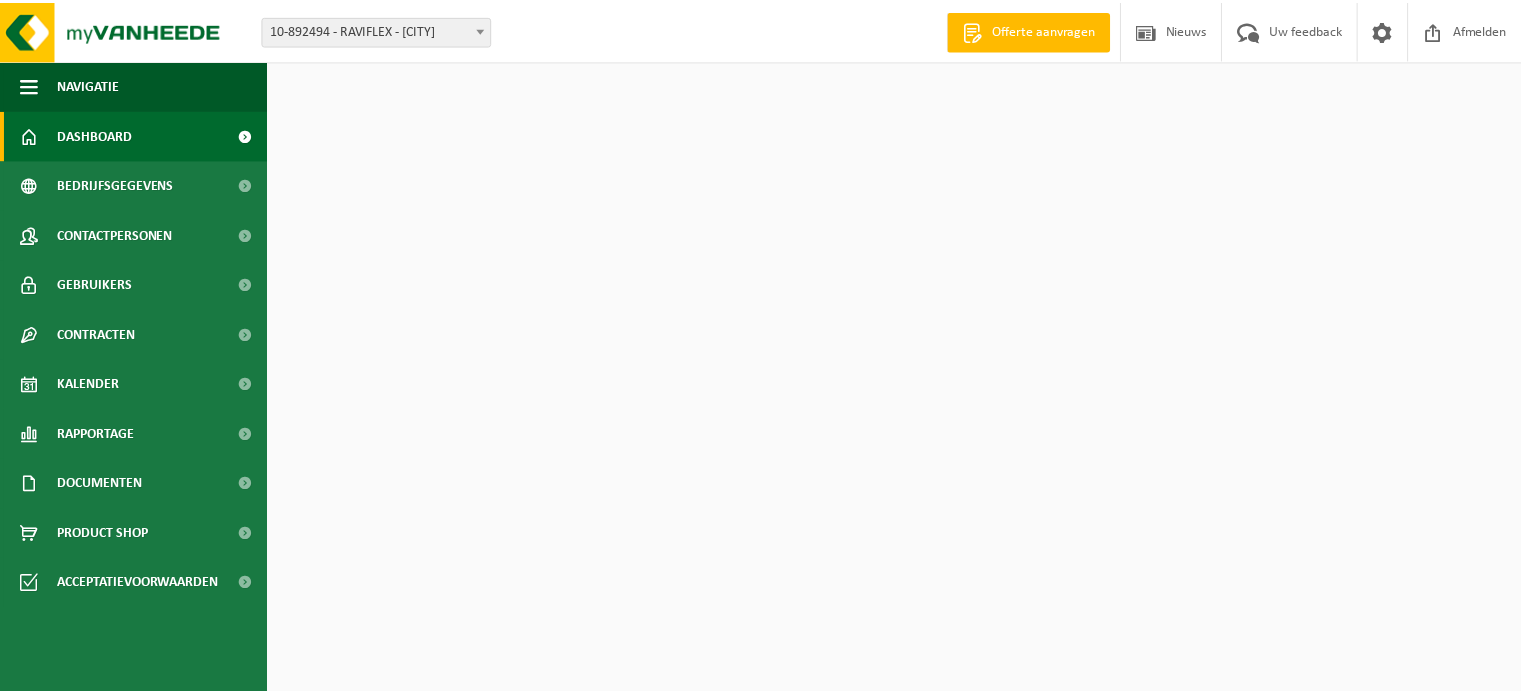 scroll, scrollTop: 0, scrollLeft: 0, axis: both 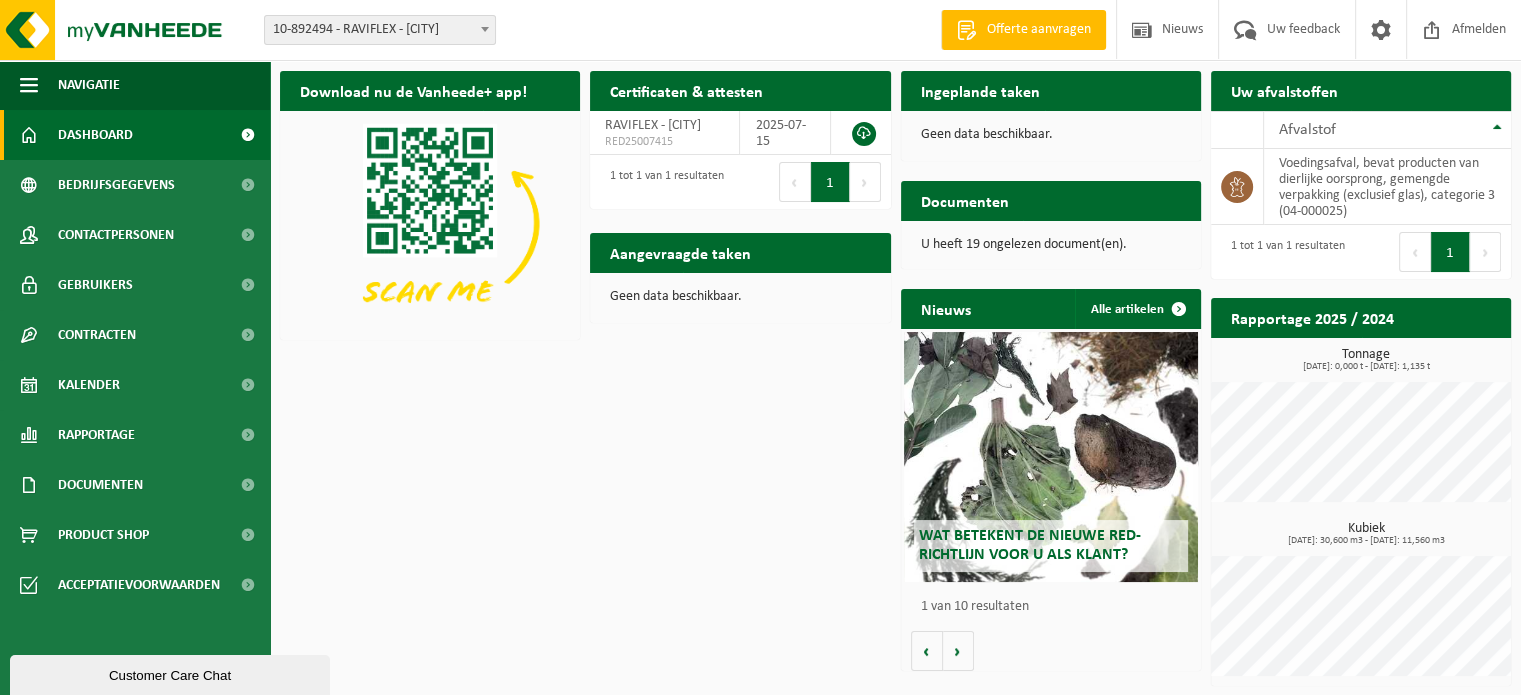 drag, startPoint x: 636, startPoint y: 425, endPoint x: 536, endPoint y: 320, distance: 145 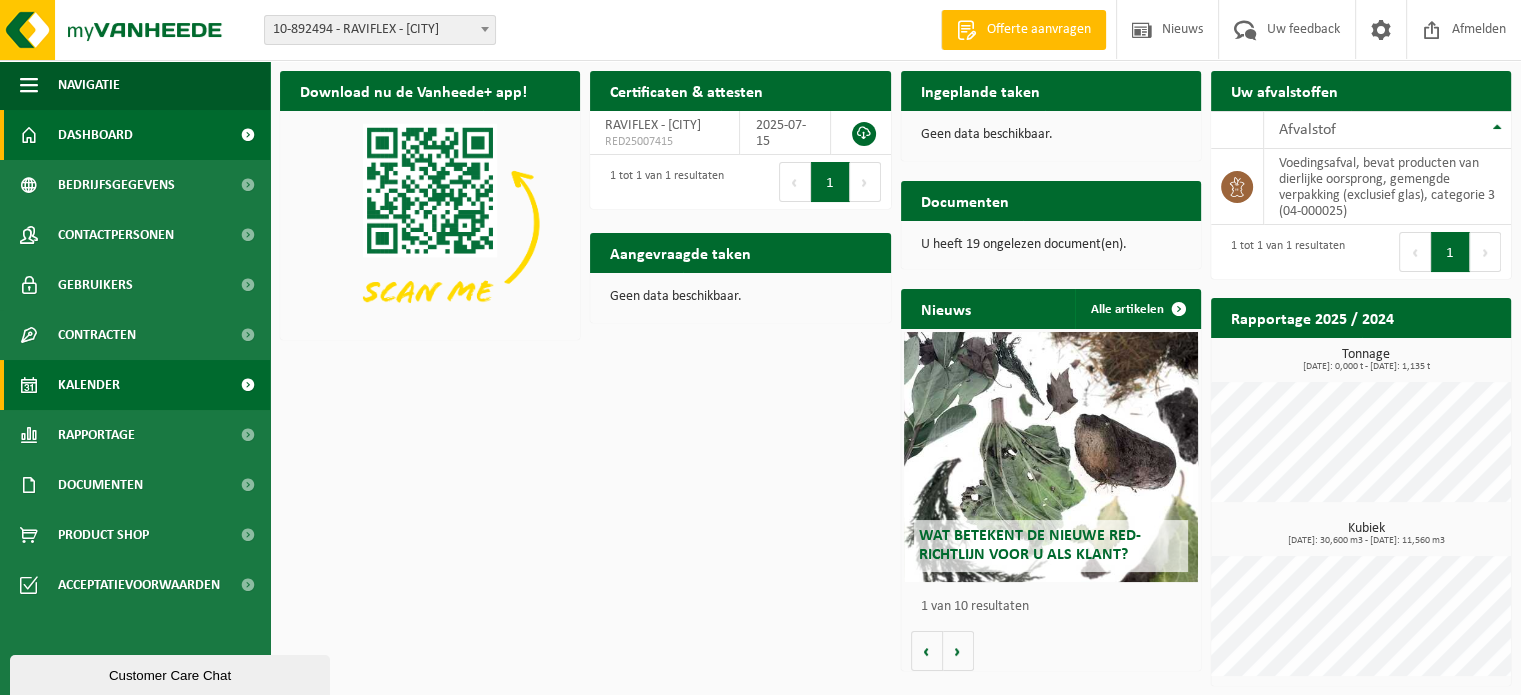 click on "Kalender" at bounding box center (89, 385) 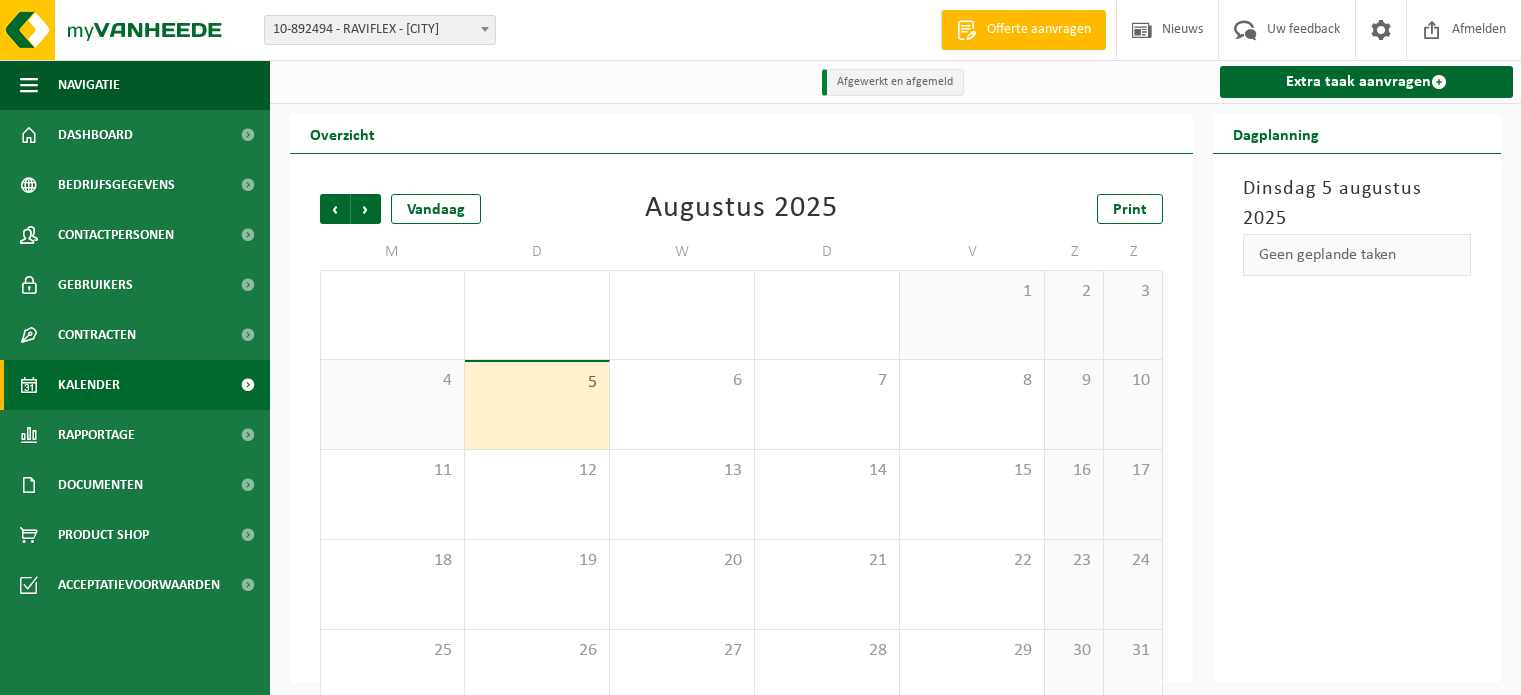 scroll, scrollTop: 0, scrollLeft: 0, axis: both 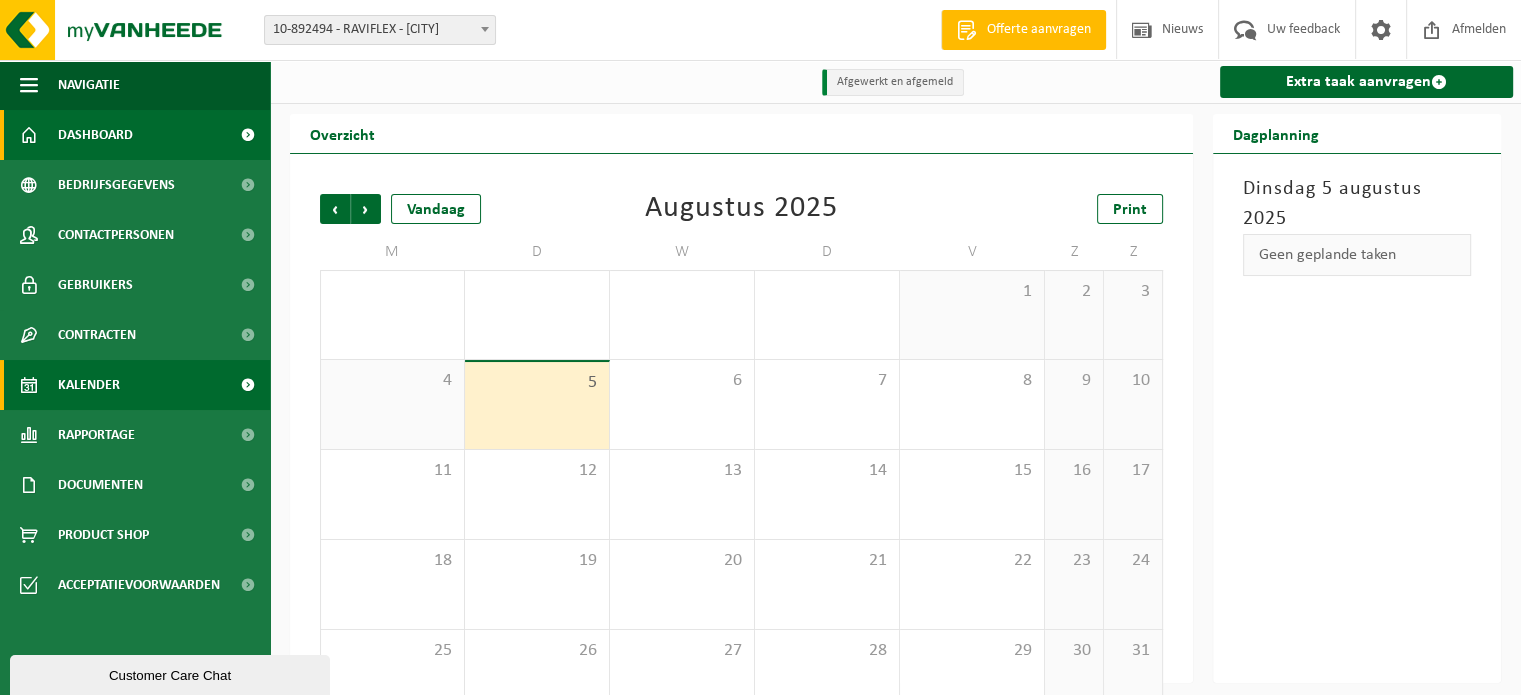 click on "Dashboard" at bounding box center (95, 135) 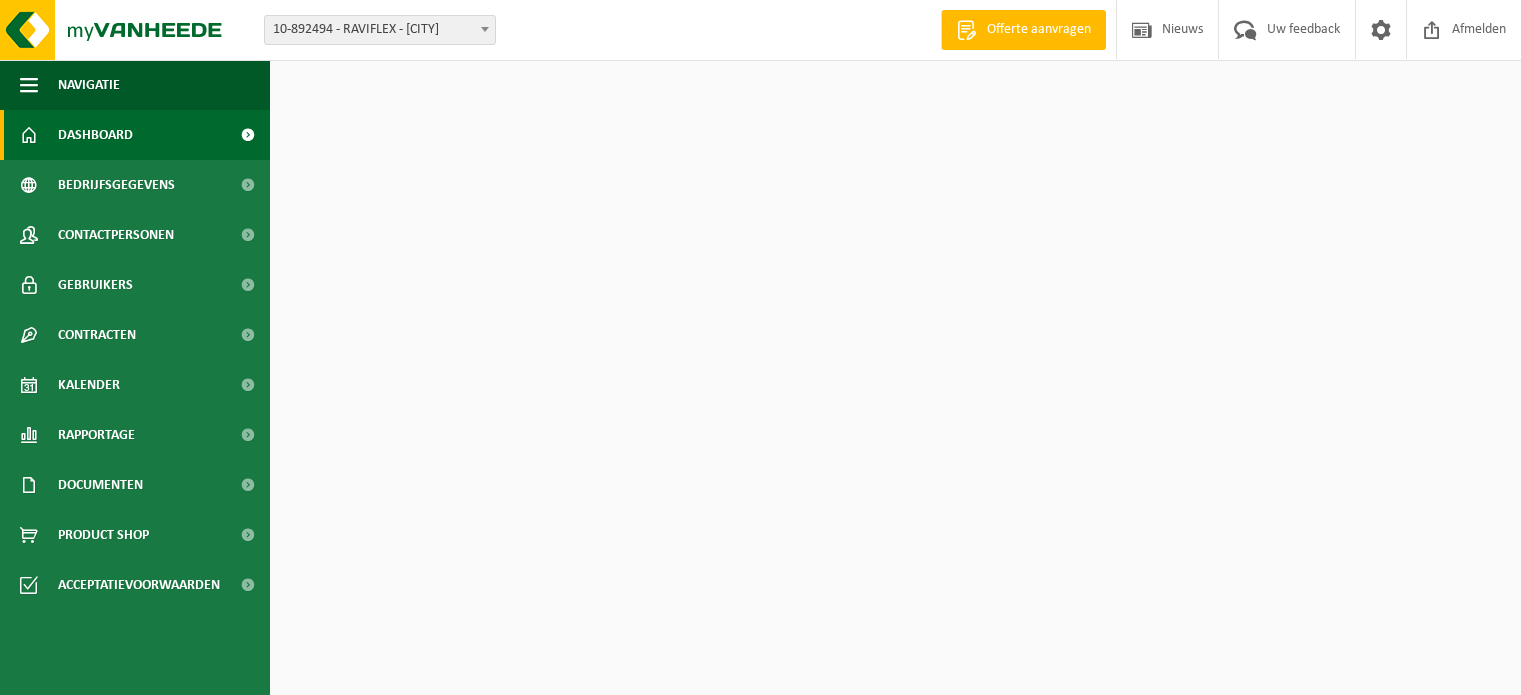 scroll, scrollTop: 0, scrollLeft: 0, axis: both 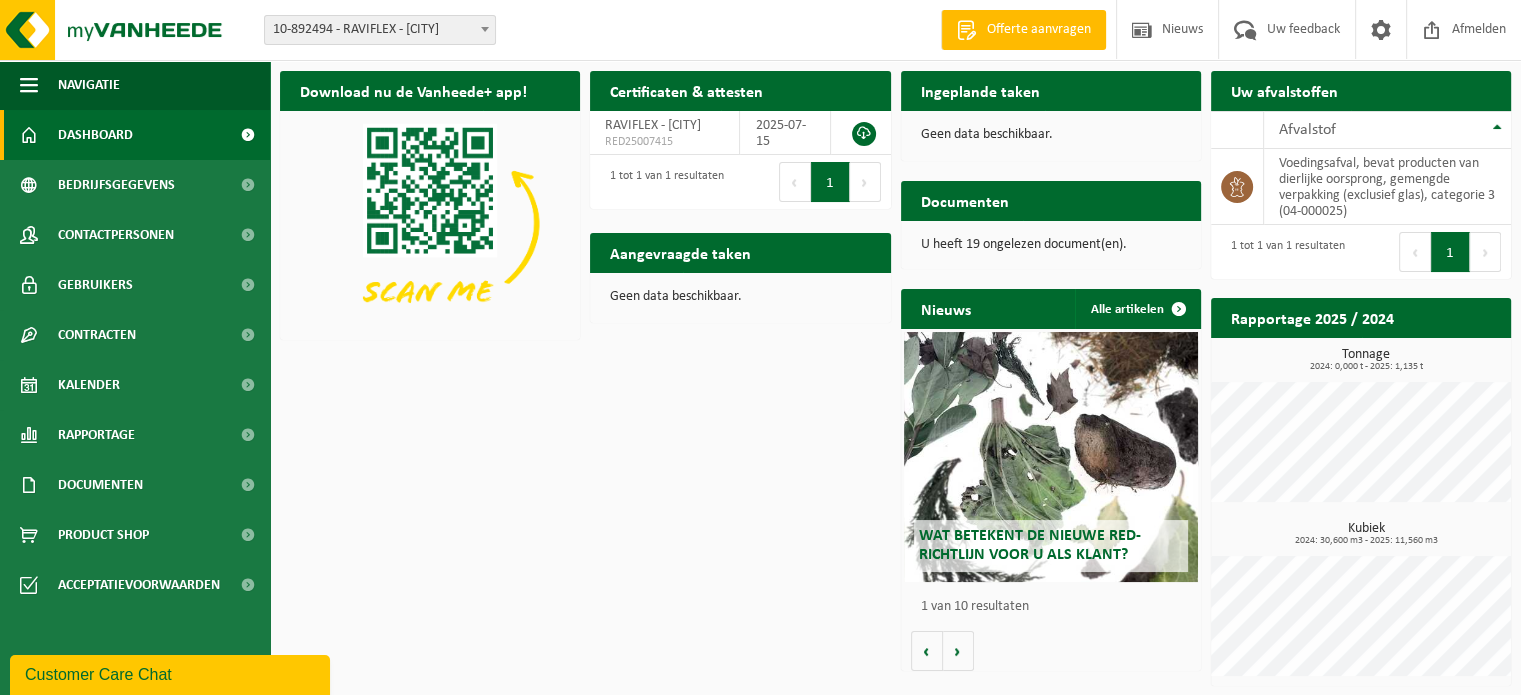 click on "Ingeplande taken       Bekijk uw kalender" at bounding box center [1051, 91] 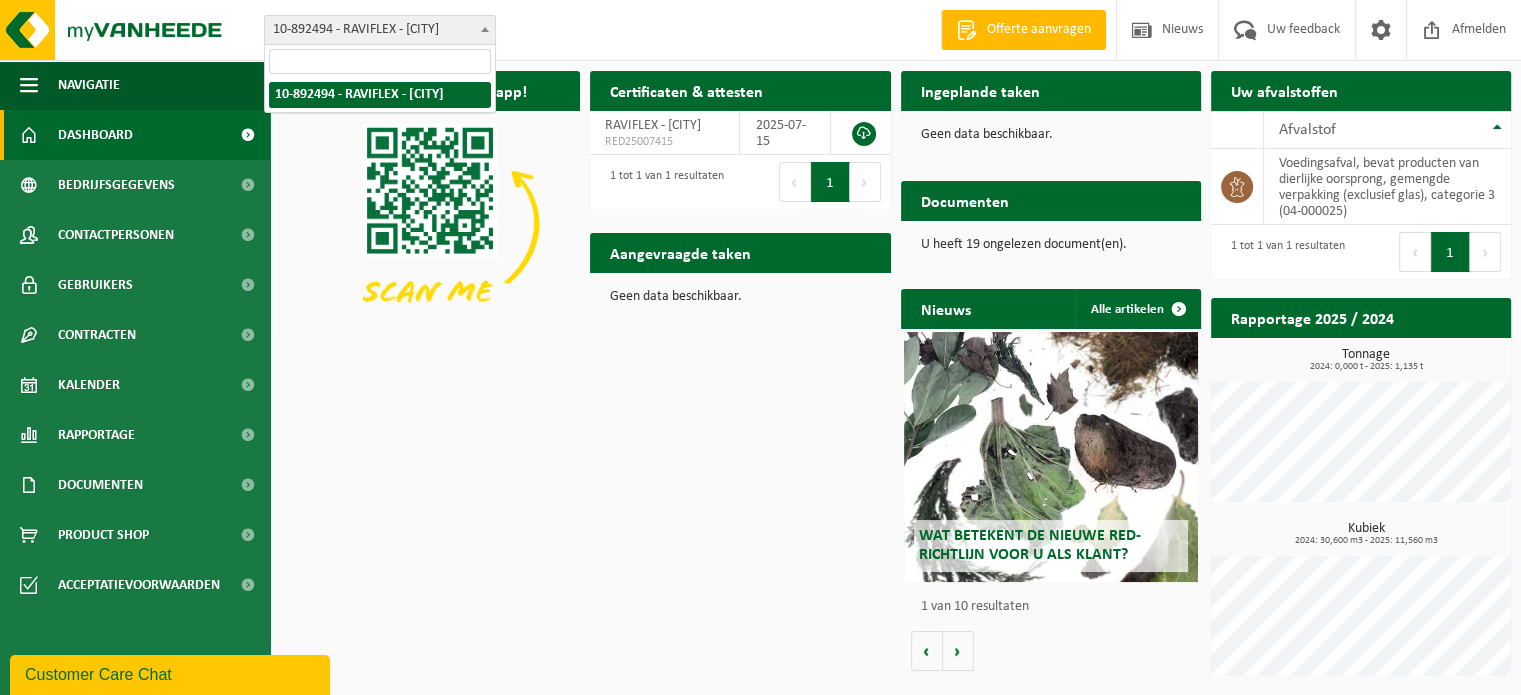 click on "10-892494 - RAVIFLEX - WAREMME" at bounding box center (380, 30) 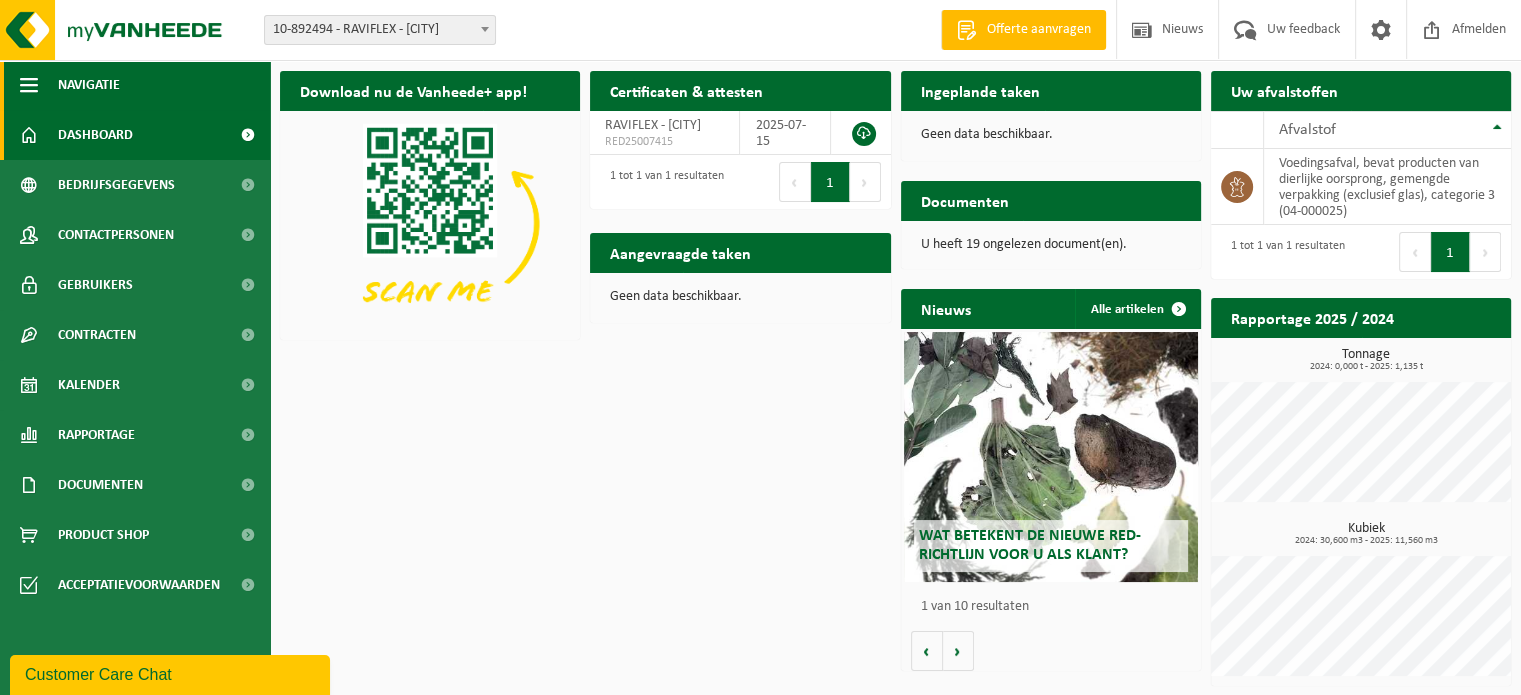 click on "Navigatie" at bounding box center (135, 85) 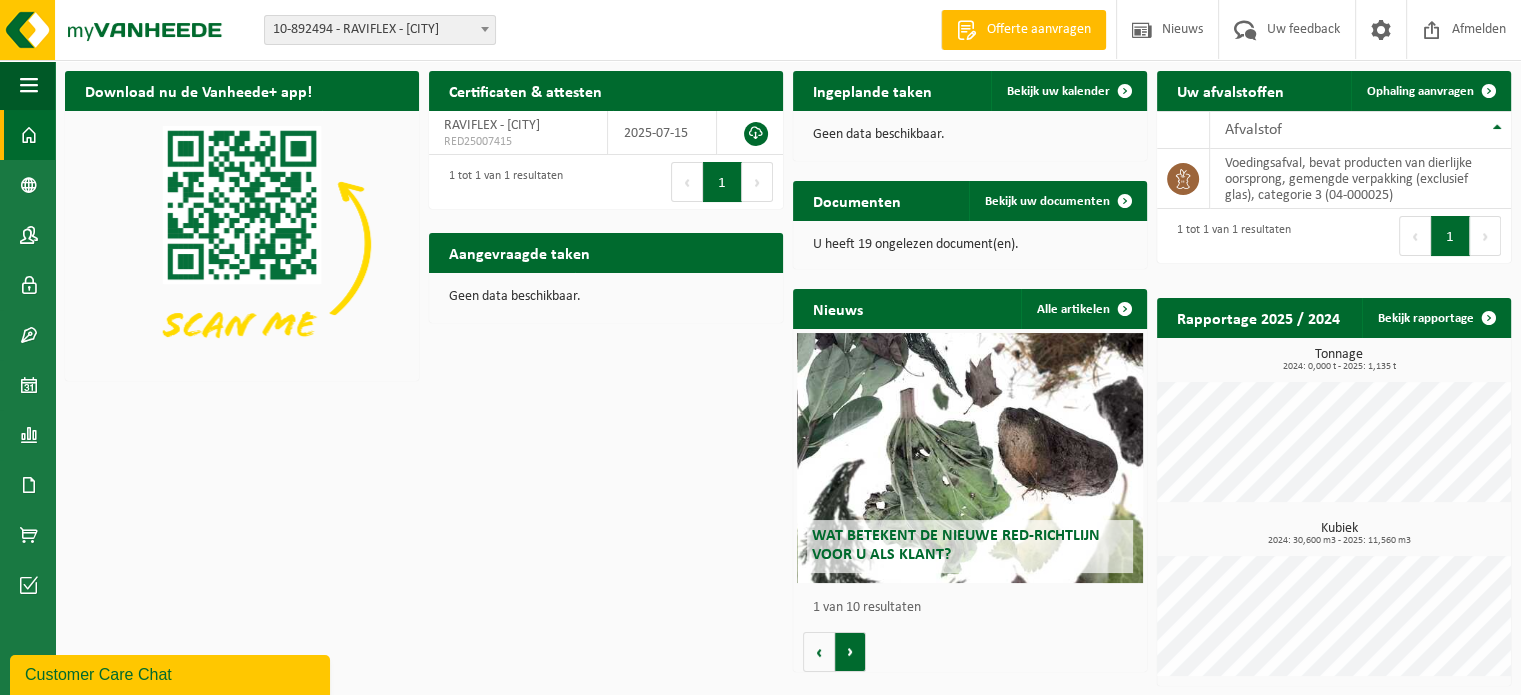 click on "Volgende" at bounding box center (850, 652) 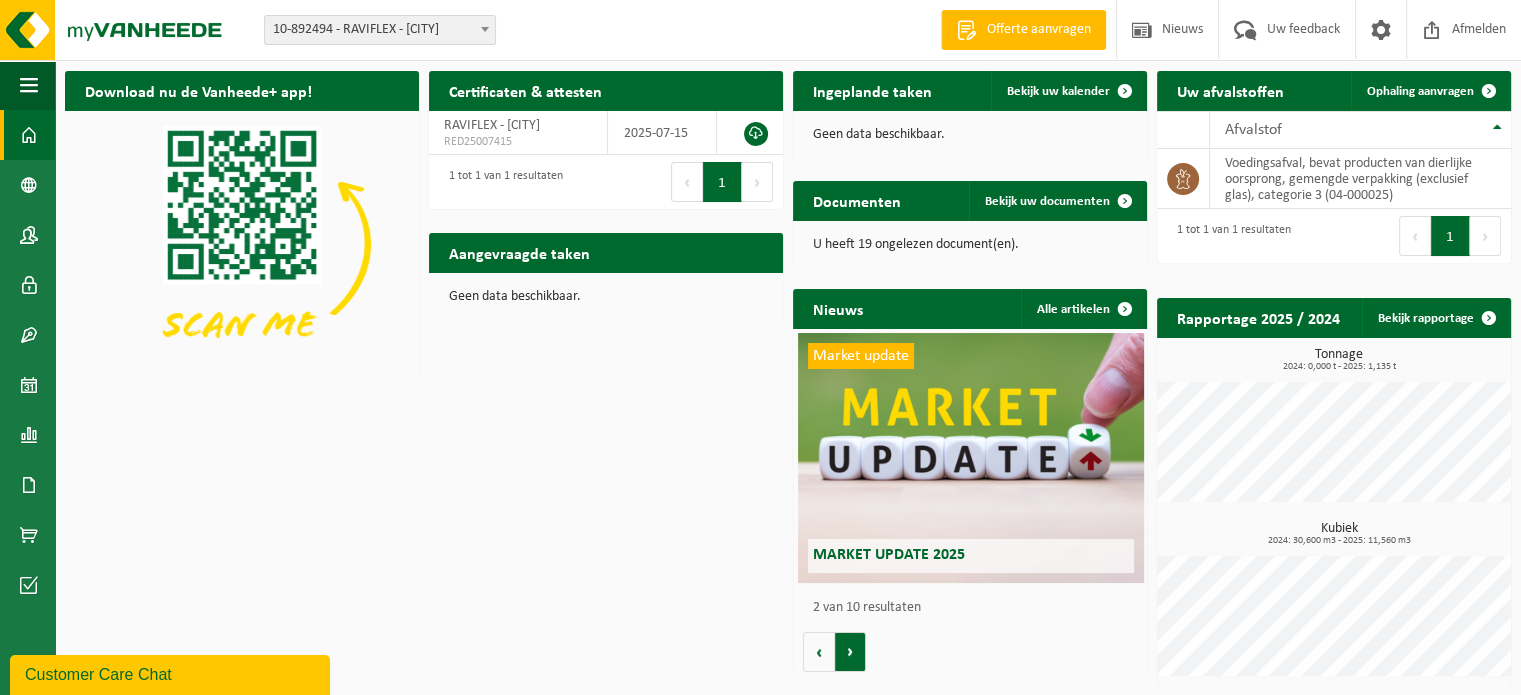 click on "Volgende" at bounding box center [850, 652] 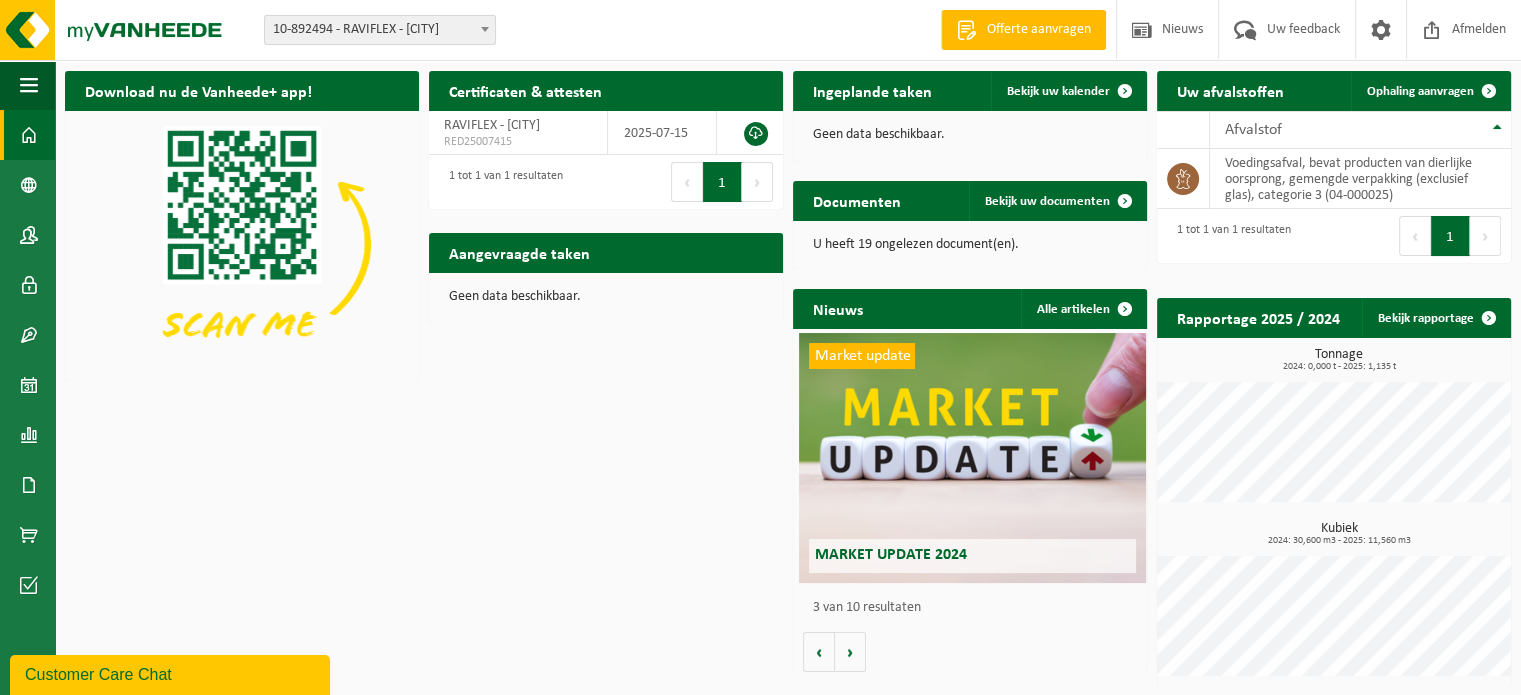 scroll, scrollTop: 0, scrollLeft: 708, axis: horizontal 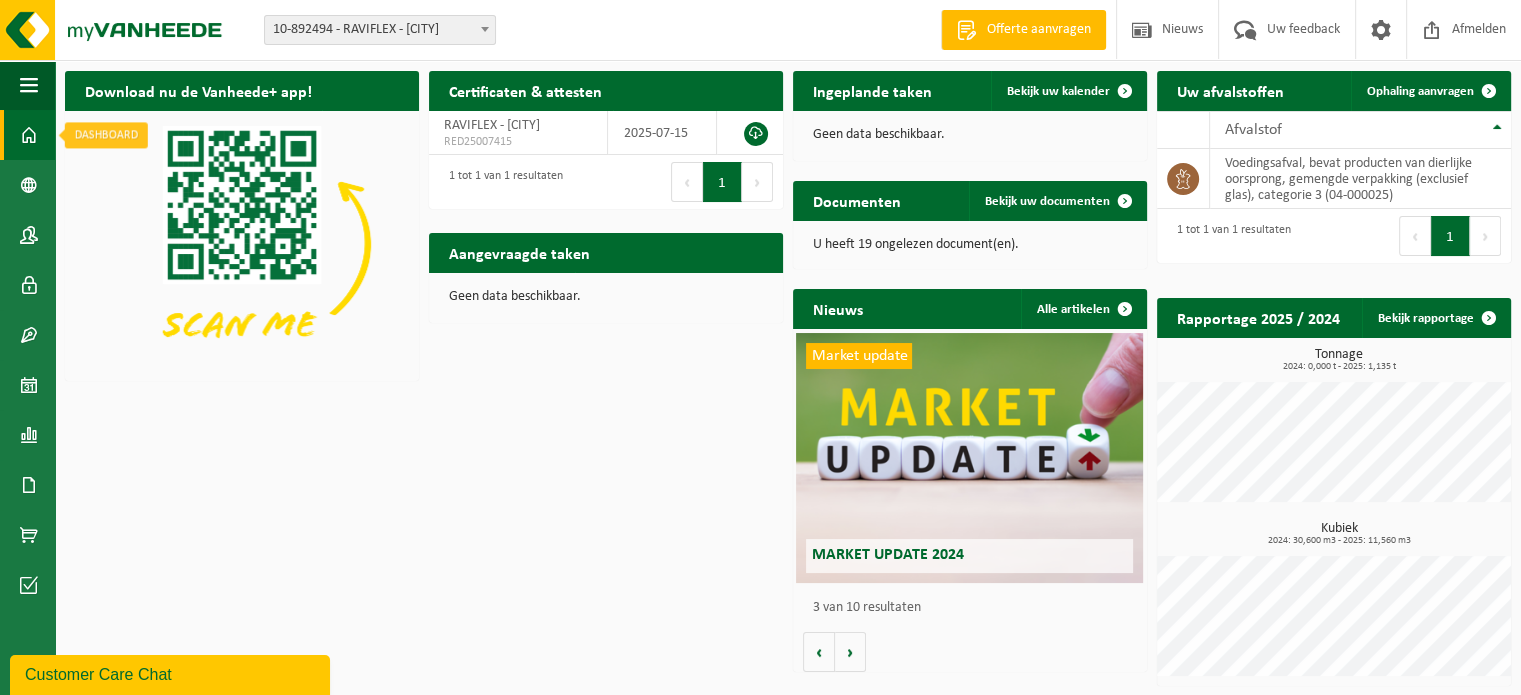 click on "Dashboard" at bounding box center [27, 135] 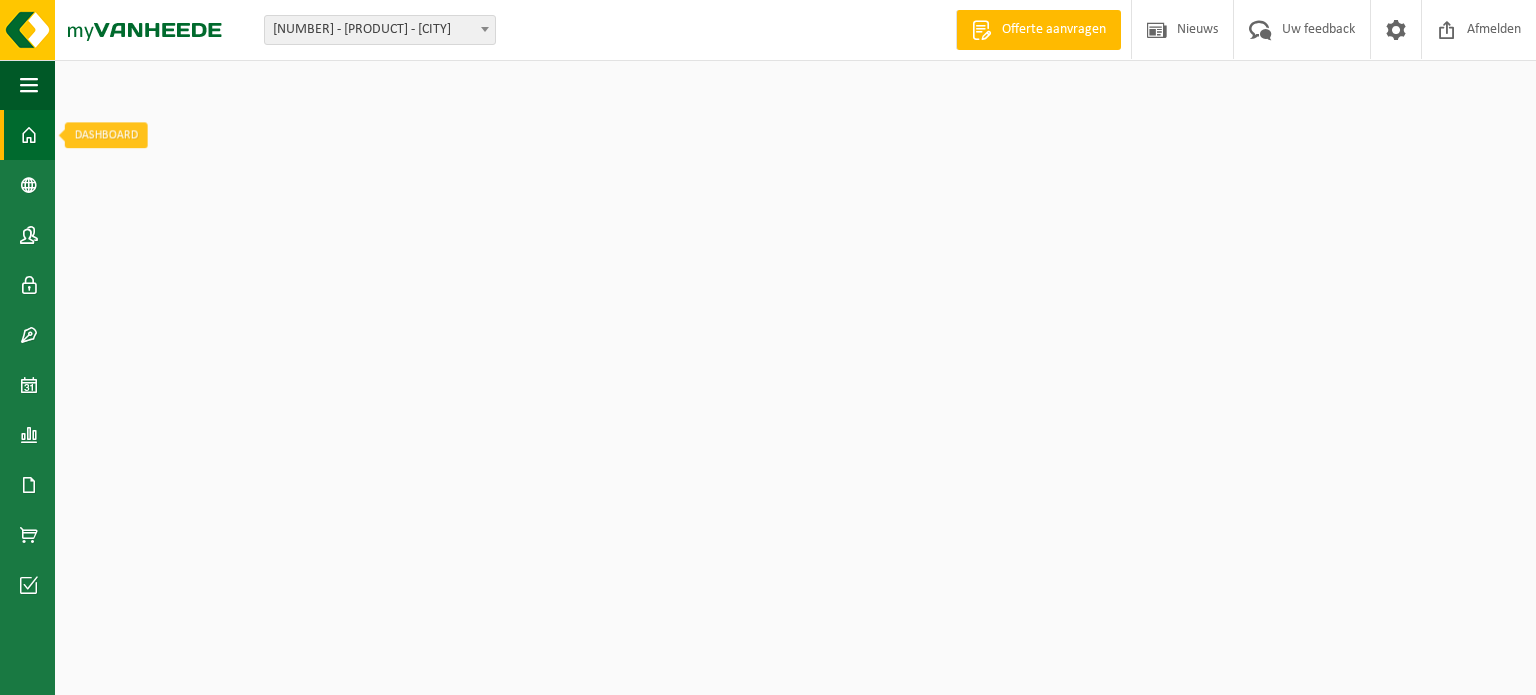 scroll, scrollTop: 0, scrollLeft: 0, axis: both 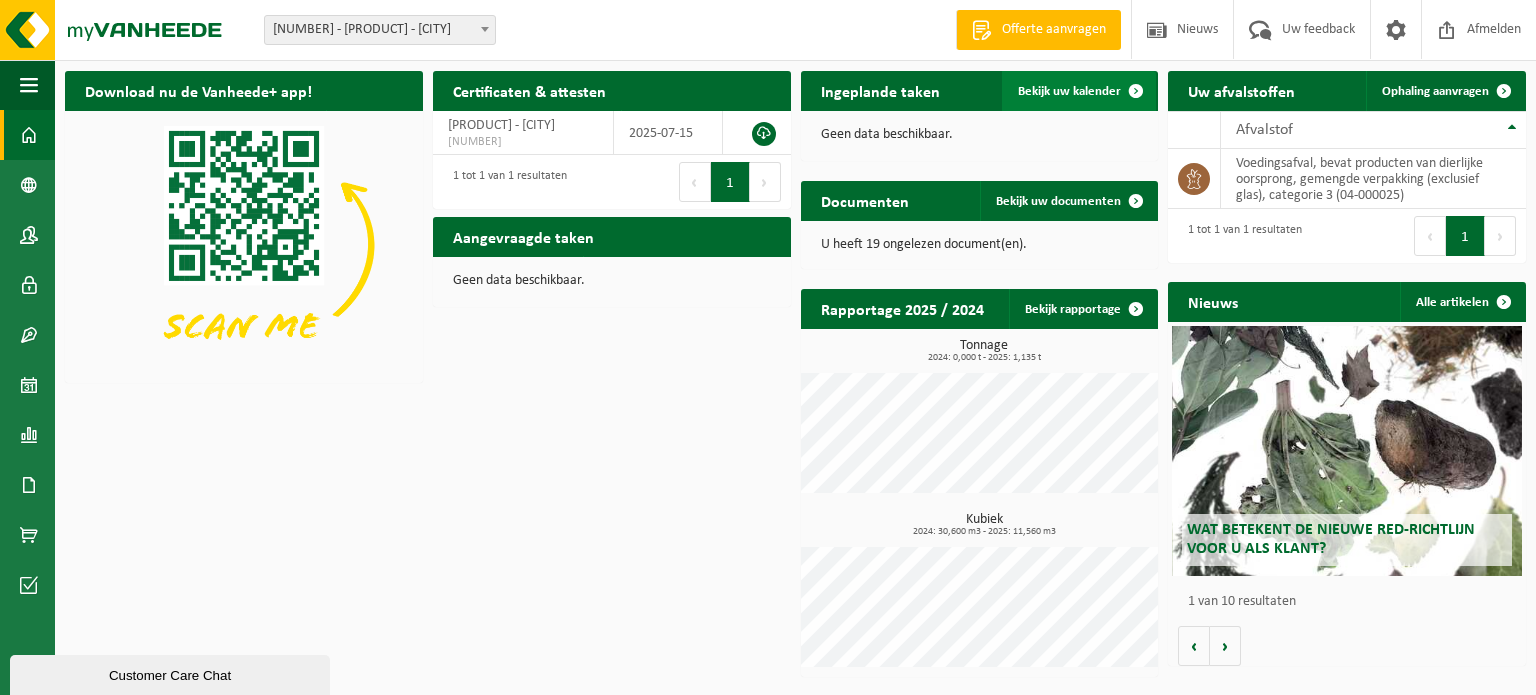 click on "Bekijk uw kalender" at bounding box center (1069, 91) 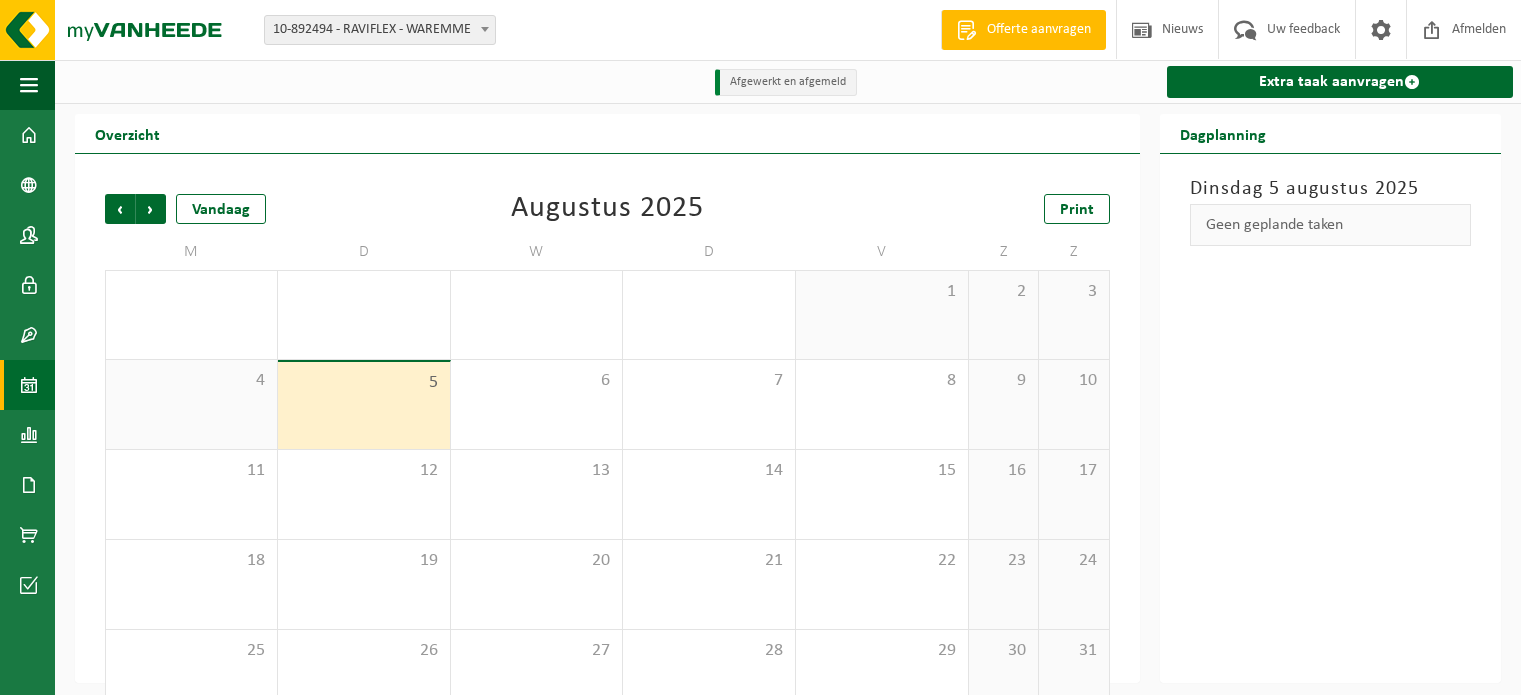 scroll, scrollTop: 0, scrollLeft: 0, axis: both 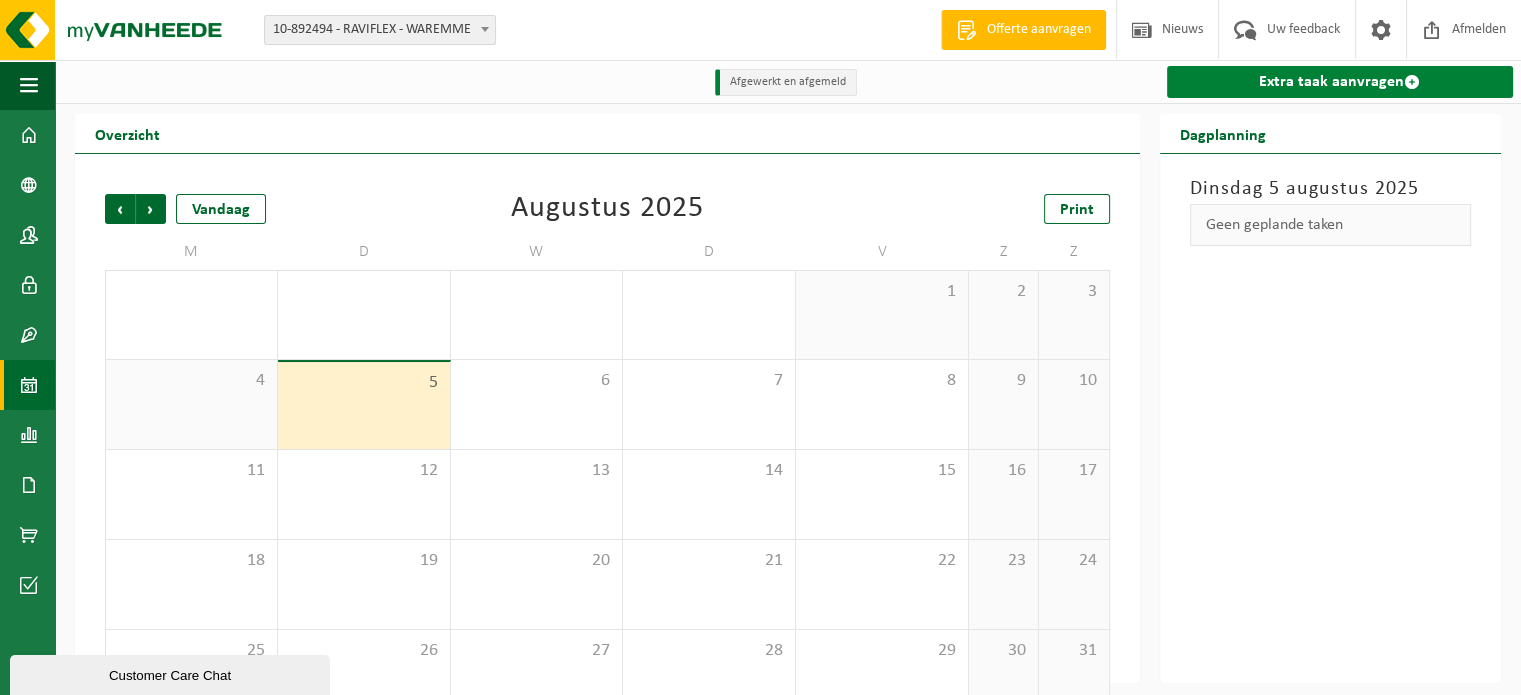 click on "Extra taak aanvragen" at bounding box center [1340, 82] 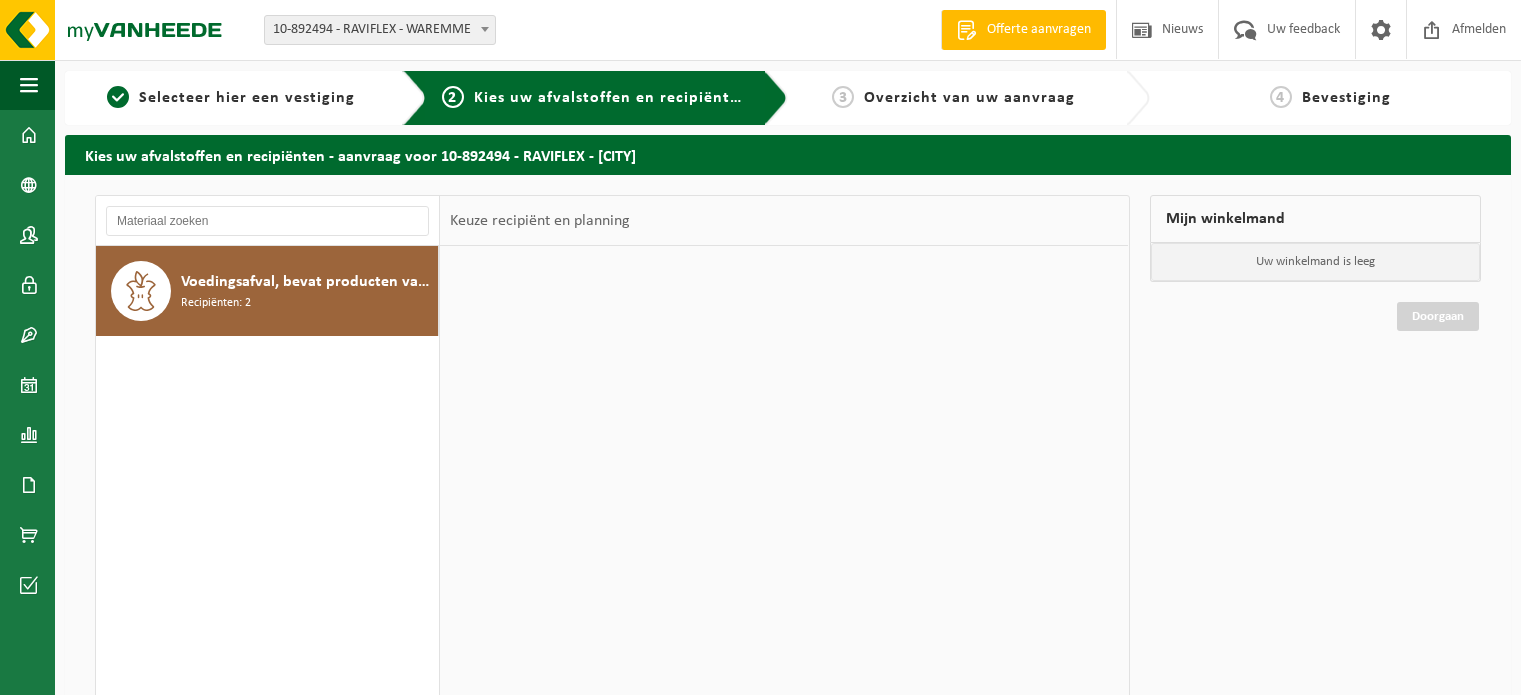 scroll, scrollTop: 0, scrollLeft: 0, axis: both 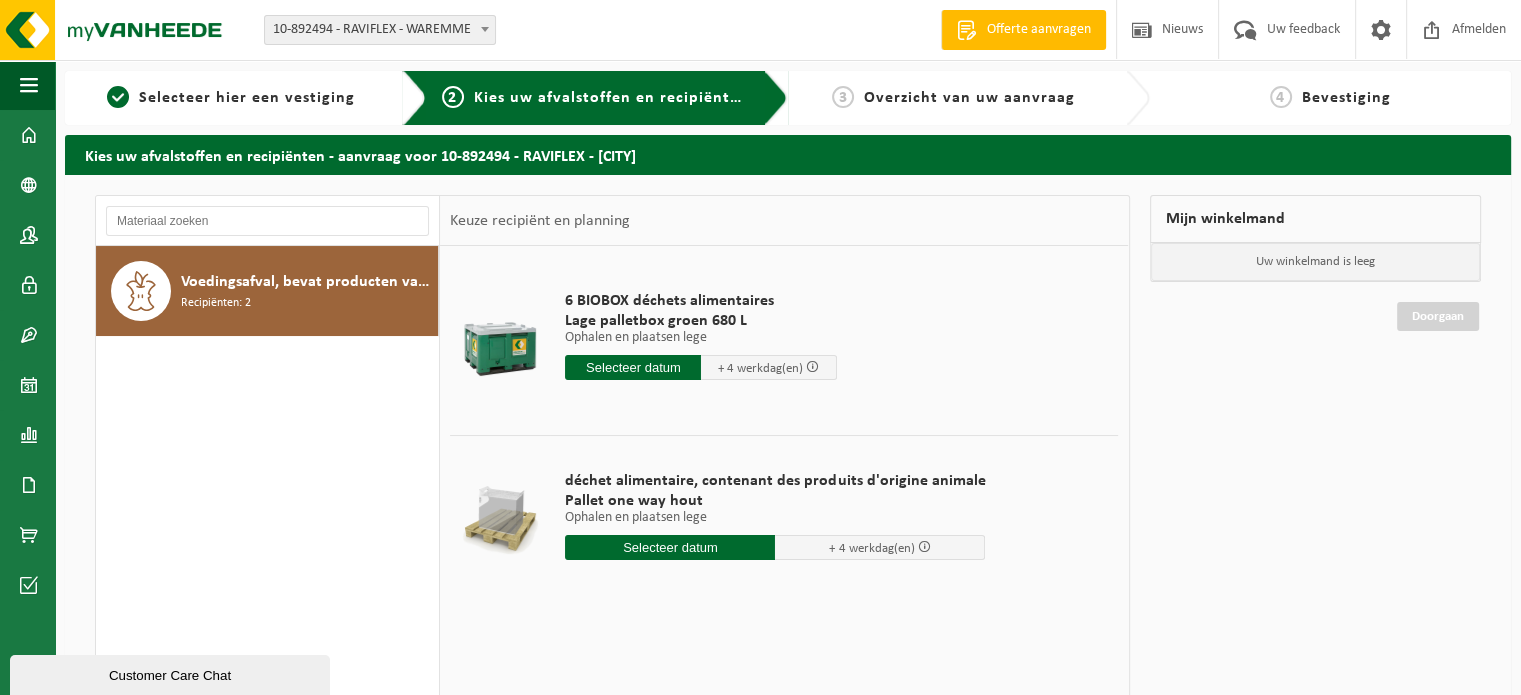 click at bounding box center [812, 366] 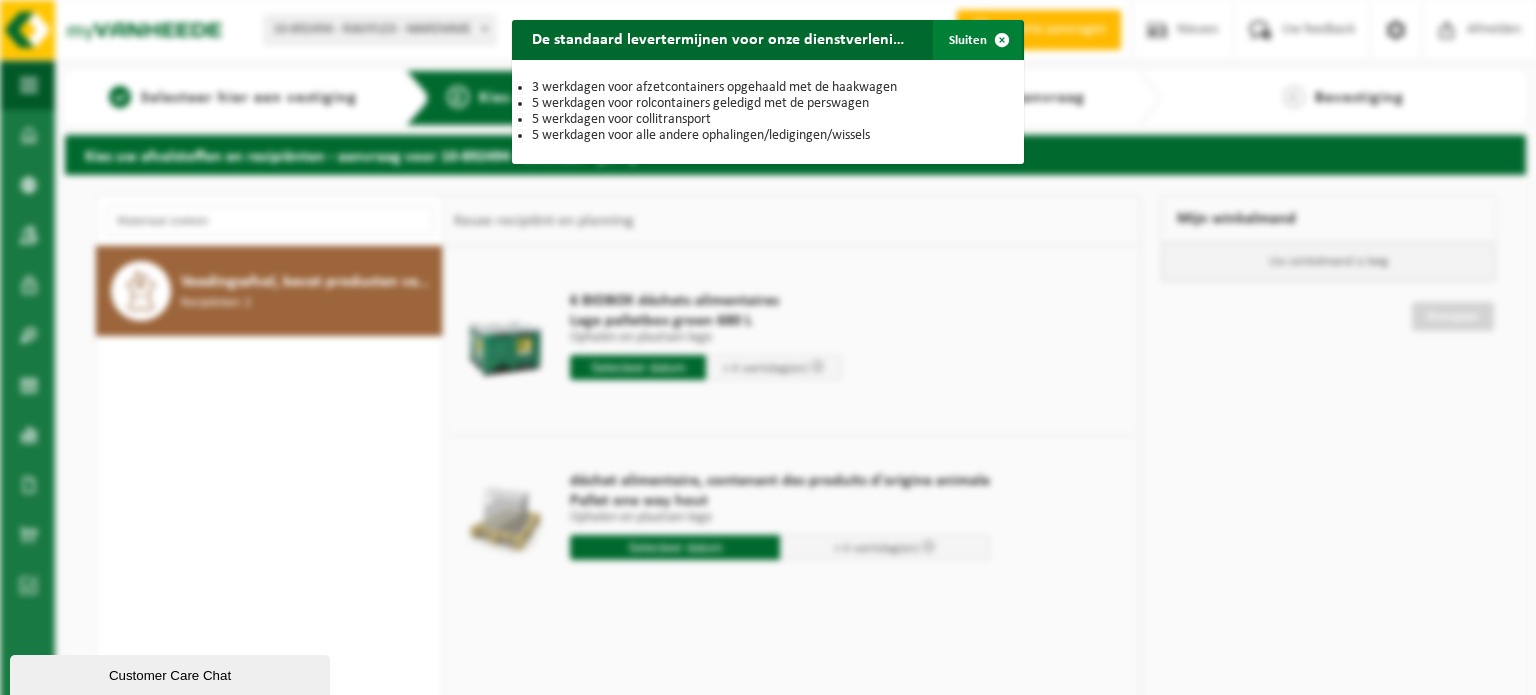 click at bounding box center [1002, 40] 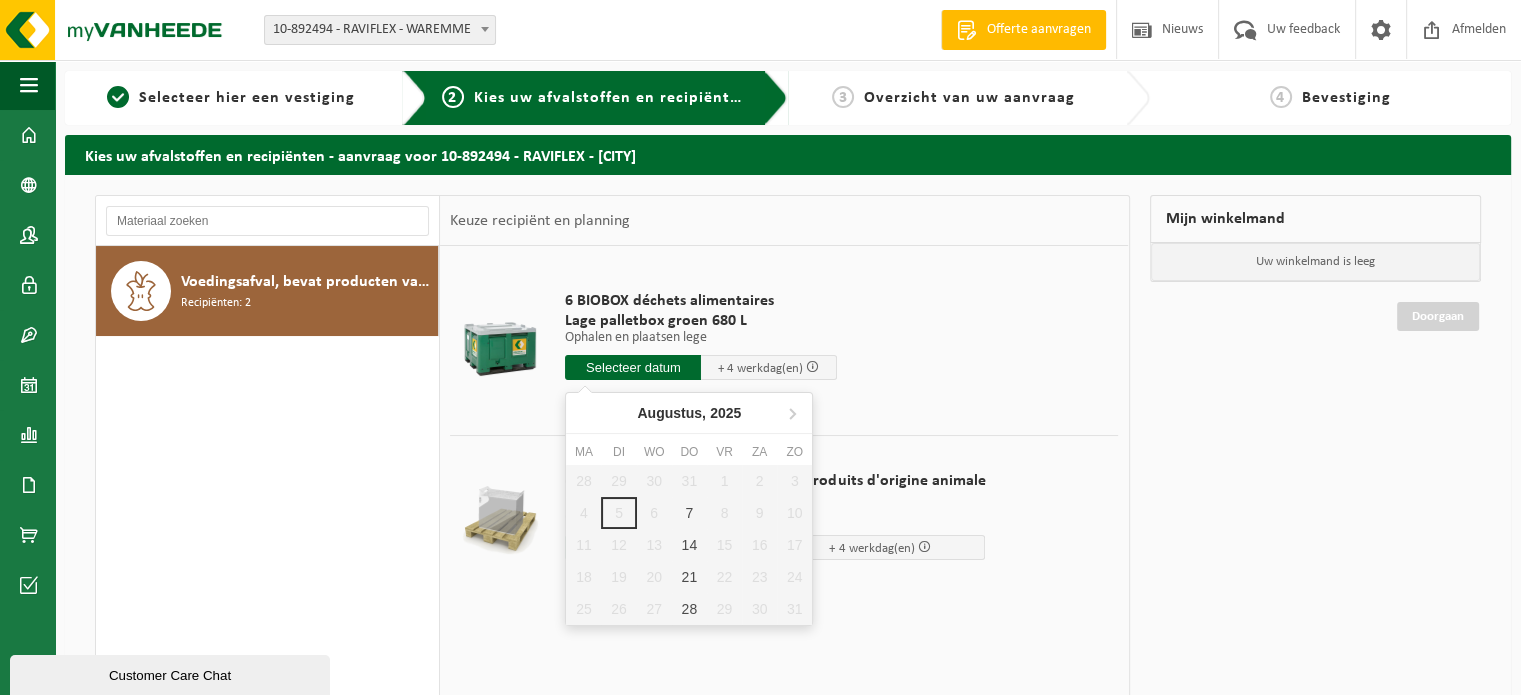 click at bounding box center (633, 367) 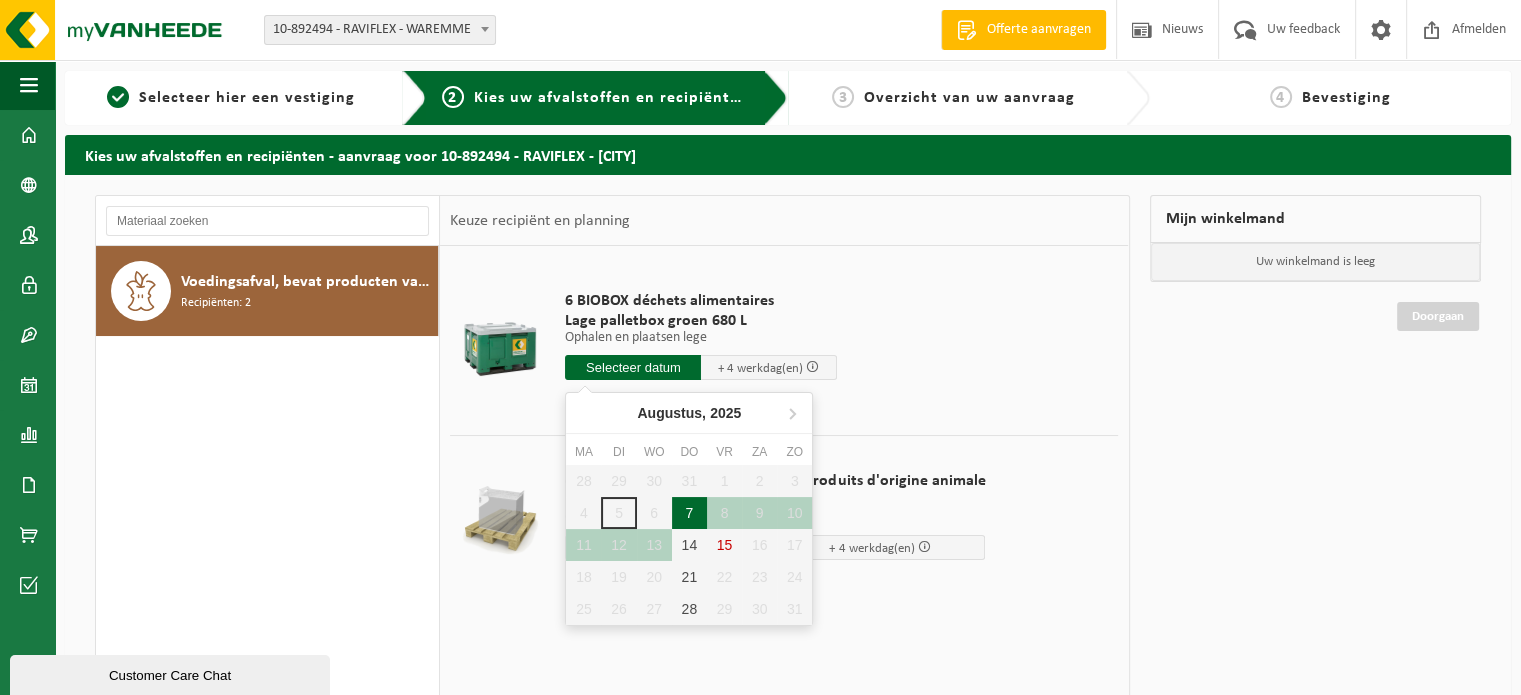 click on "7" at bounding box center [689, 513] 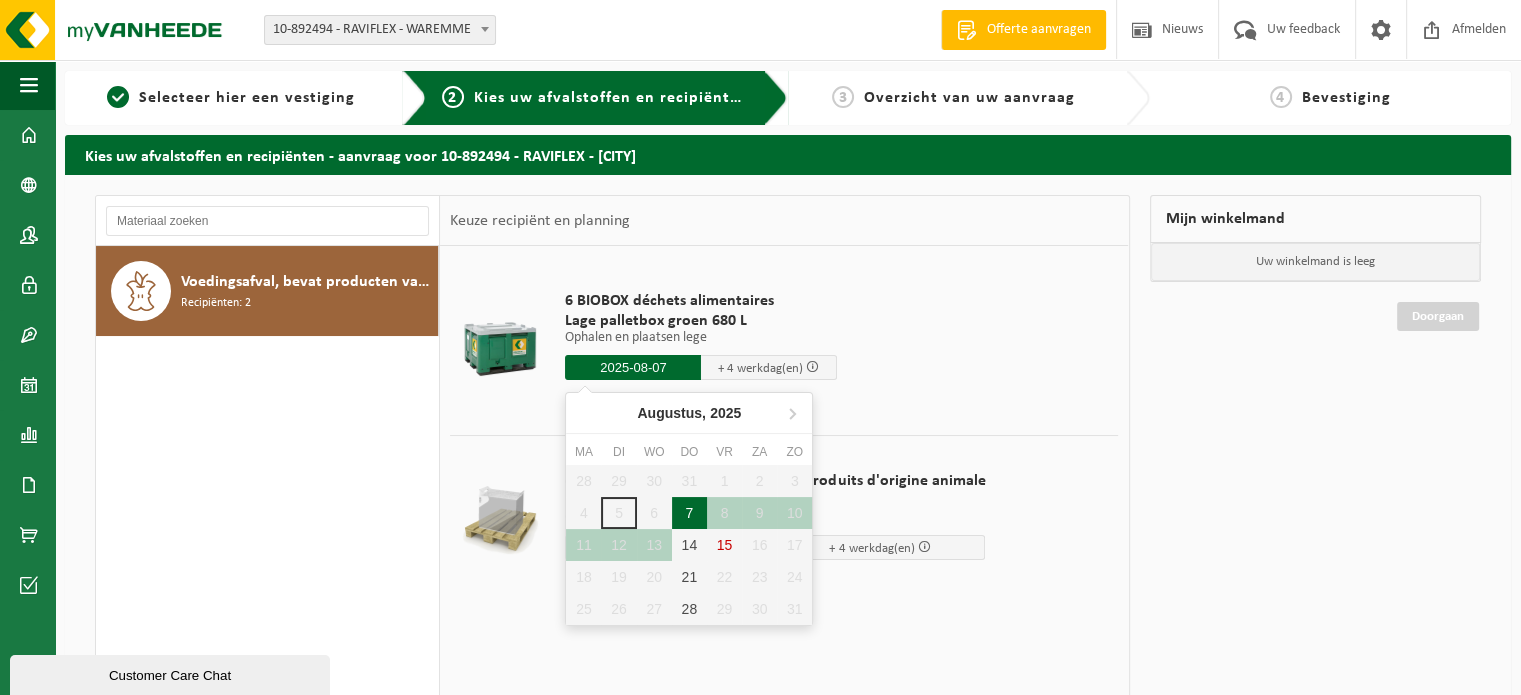 type on "Van 2025-08-07" 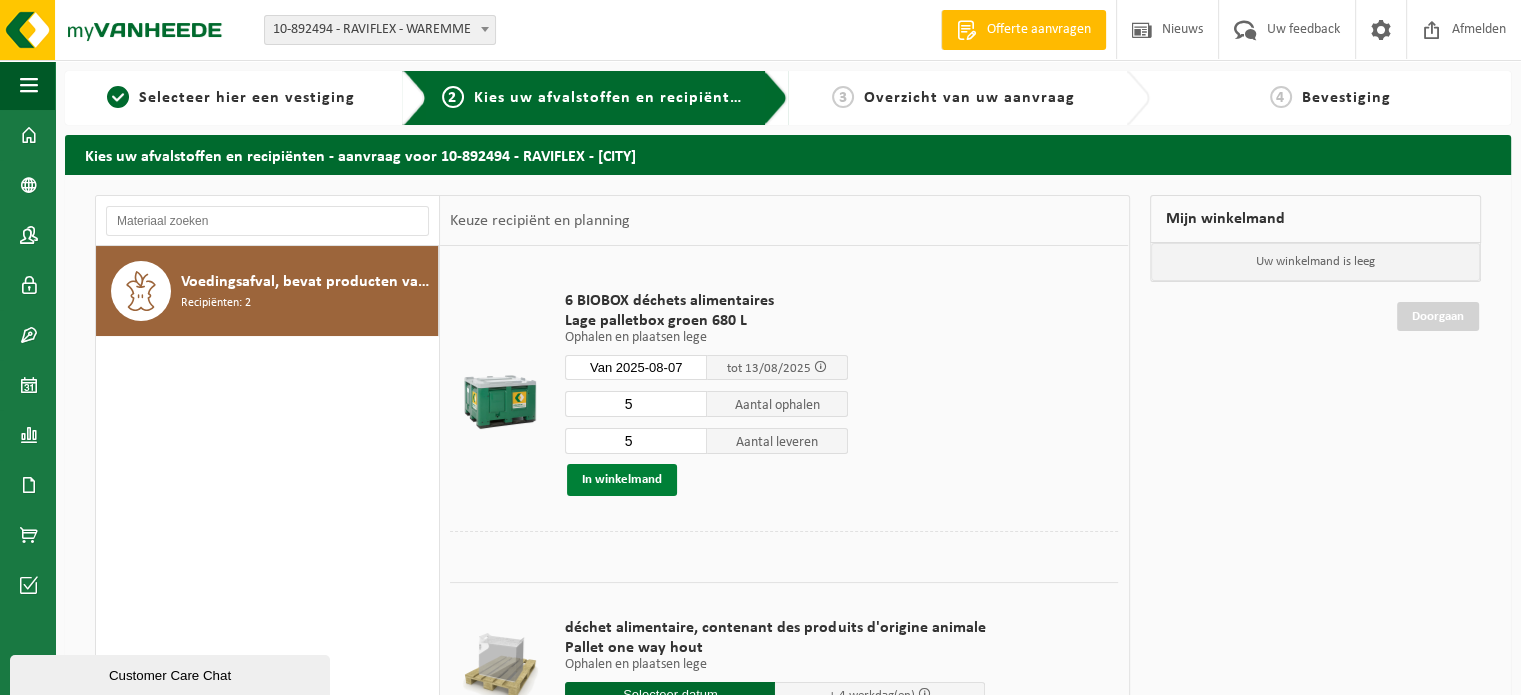 click on "In winkelmand" at bounding box center [622, 480] 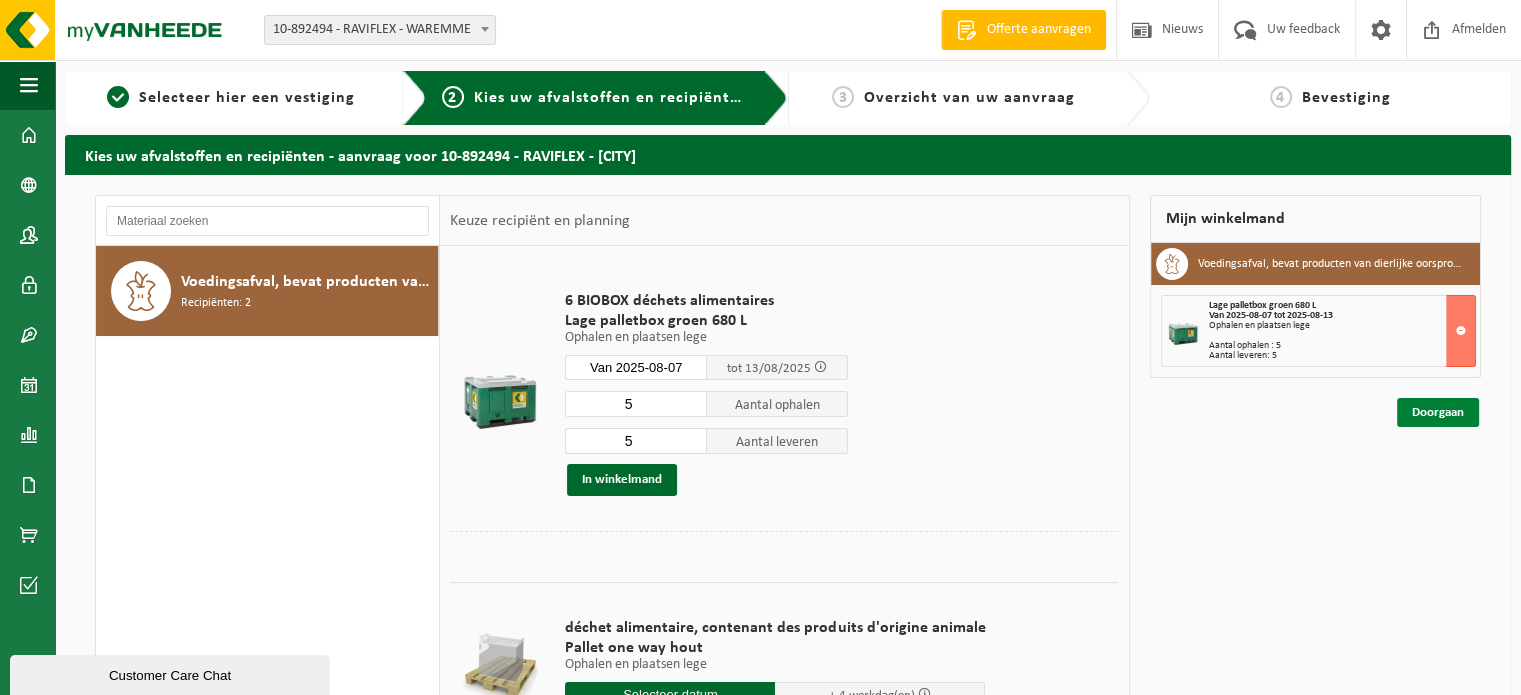 click on "Doorgaan" at bounding box center [1438, 412] 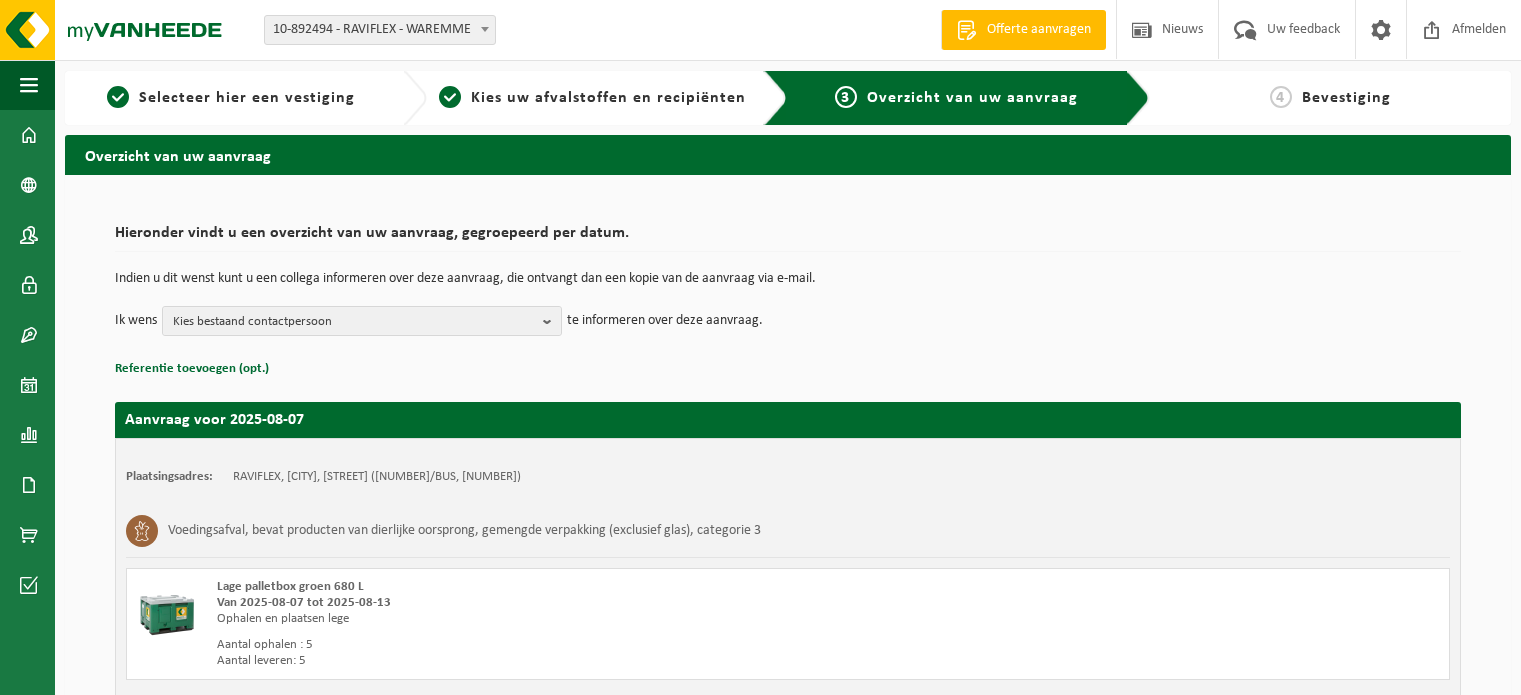 scroll, scrollTop: 0, scrollLeft: 0, axis: both 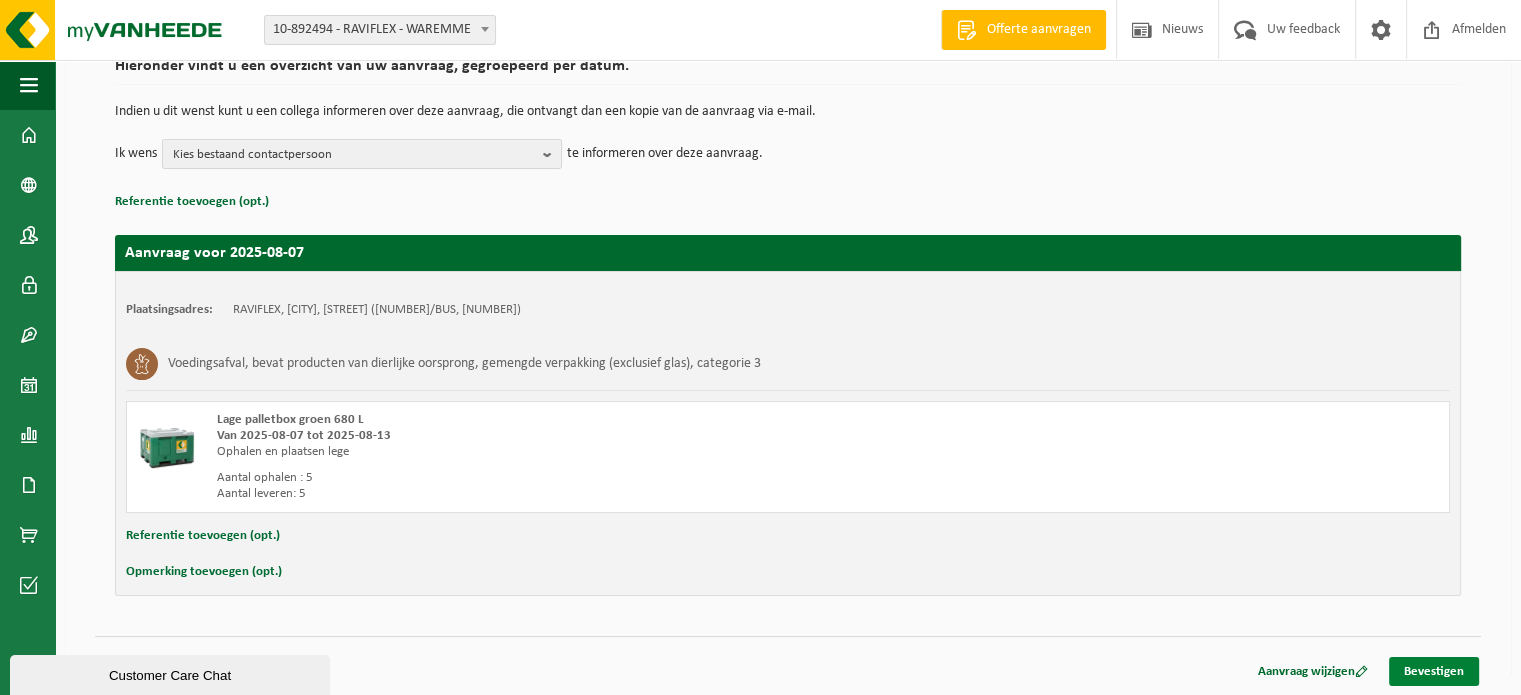 click on "Bevestigen" at bounding box center [1434, 671] 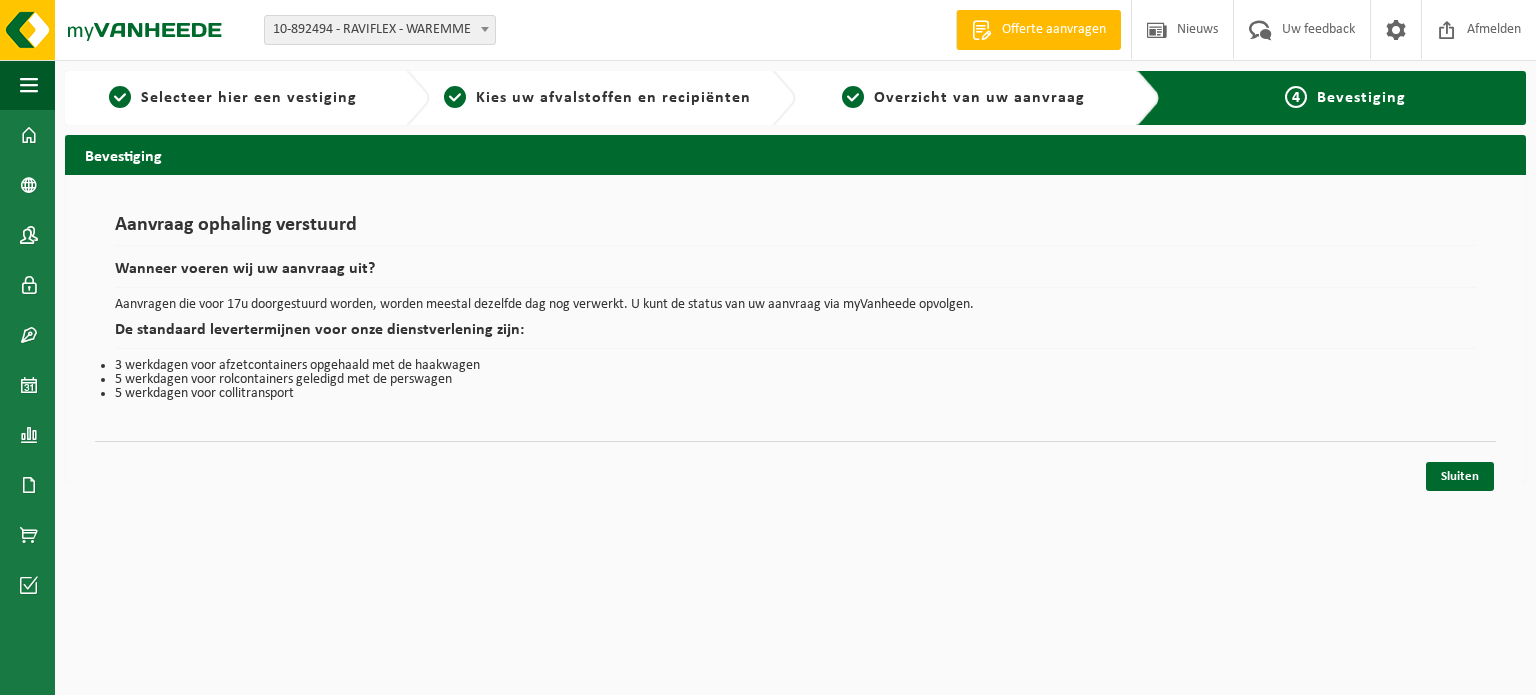 scroll, scrollTop: 0, scrollLeft: 0, axis: both 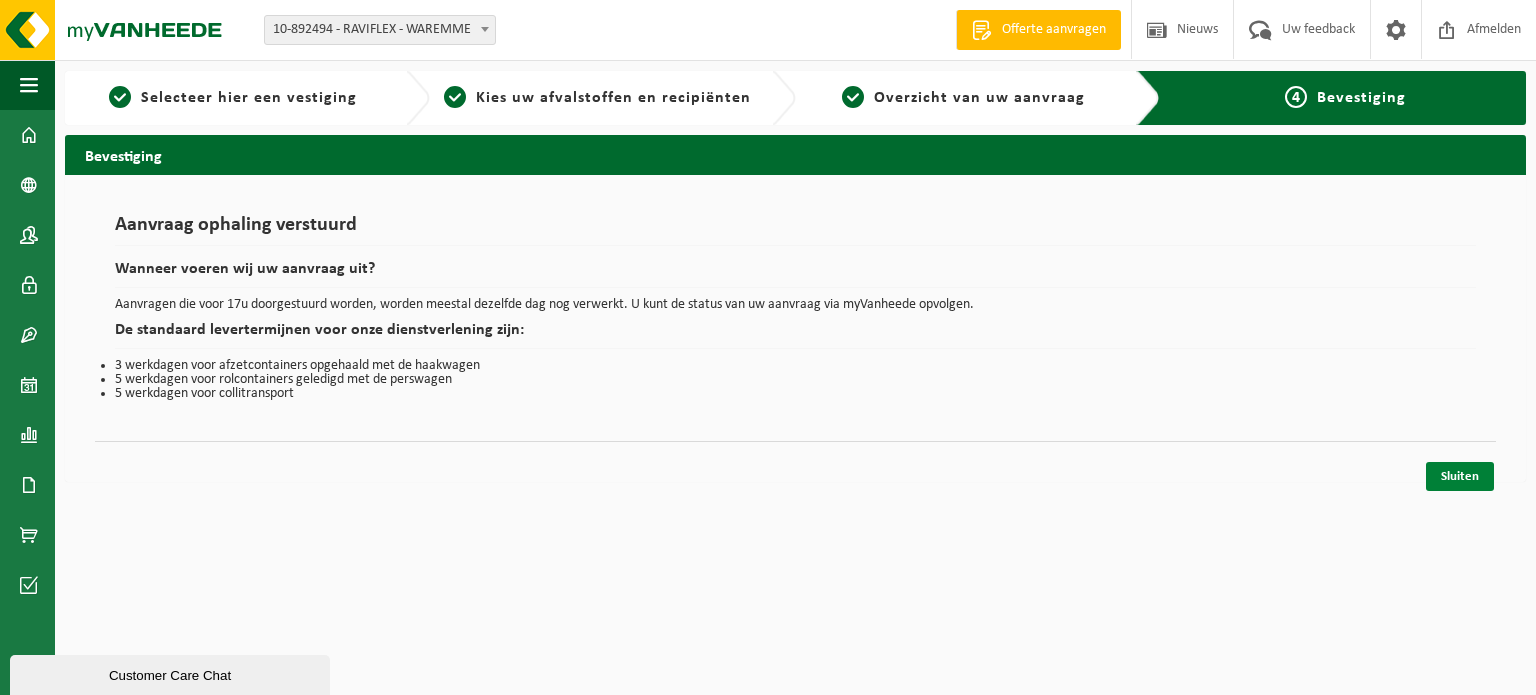 click on "Sluiten" at bounding box center (1460, 476) 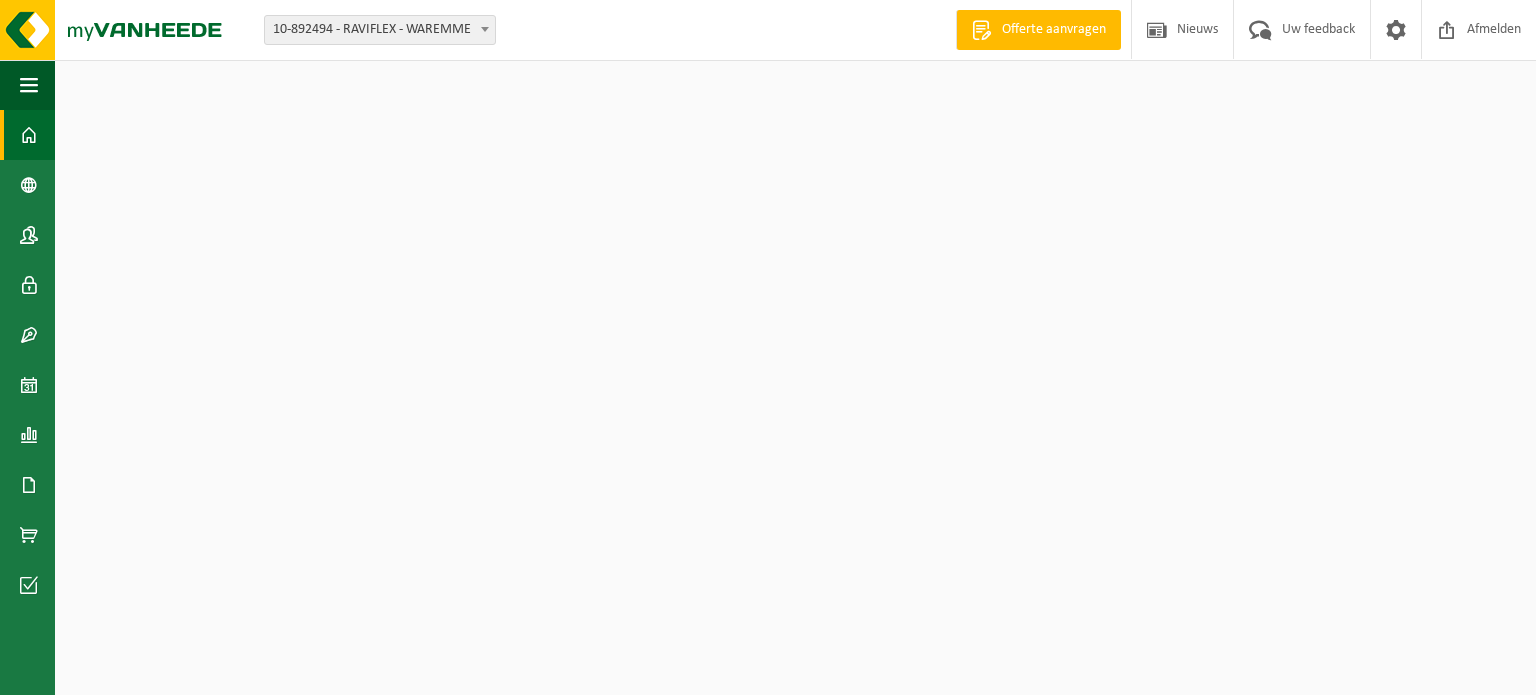 scroll, scrollTop: 0, scrollLeft: 0, axis: both 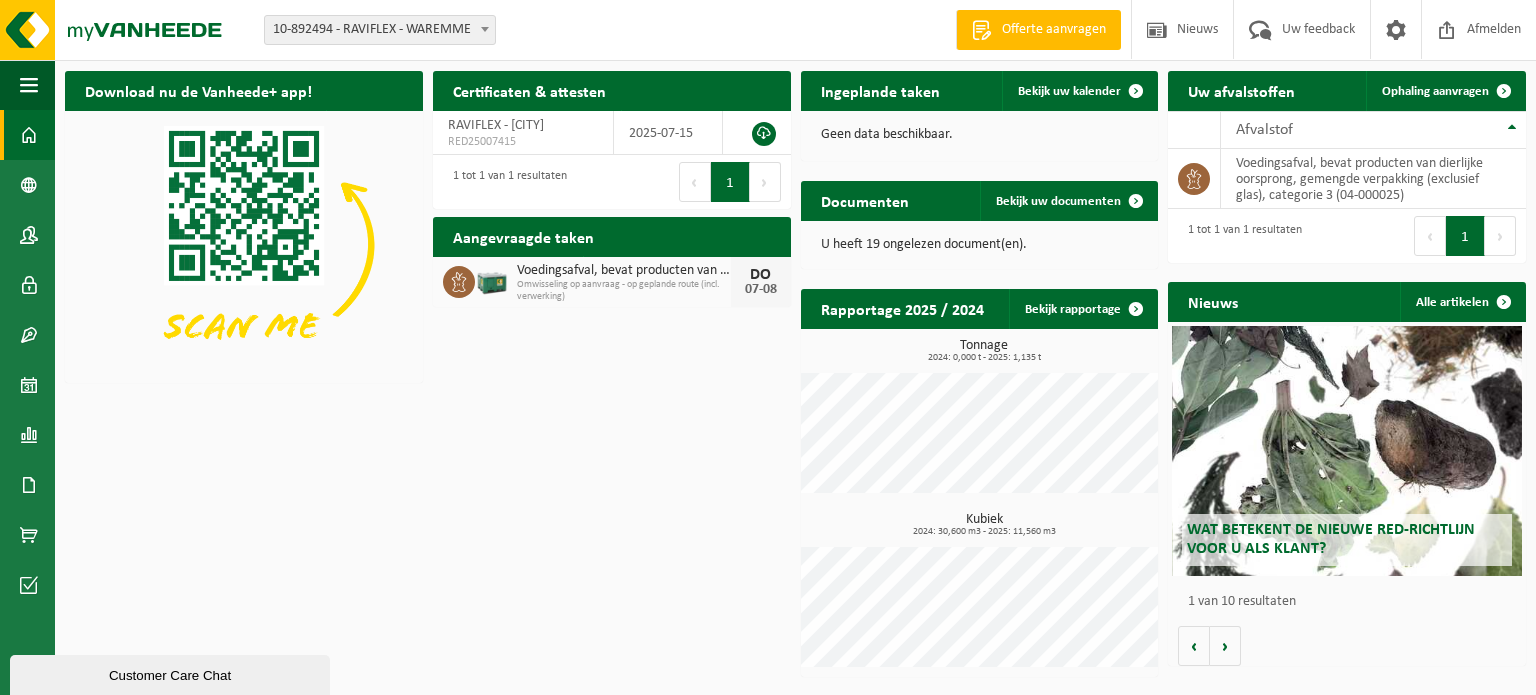 click on "Download nu de Vanheede+ app!       Verberg                           Certificaten & attesten       Bekijk uw certificaten             RAVIFLEX - [CITY] RED25007415 2025-07-15 1 tot 1 van 1 resultaten Eerste Vorige 1 Volgende Laatste           Ingeplande taken       Bekijk uw kalender                                     Geen data beschikbaar.               Uw afvalstoffen       Ophaling aanvragen             10 25 50 100 10  resultaten weergeven     Afvalstof               voedingsafval, bevat producten van dierlijke oorsprong, gemengde verpakking (exclusief glas), categorie 3 (04-000025)   1 tot 1 van 1 resultaten Eerste Vorige 1 Volgende Laatste           Documenten       Bekijk uw documenten               U heeft 19 ongelezen document(en).             Aangevraagde taken       Toon de aangevraagde taken                                                               Voedingsafval, bevat producten van dierlijke oorsprong, gemengde verpakking (exc...          DO     07-08                      Nieuws" at bounding box center (795, 374) 